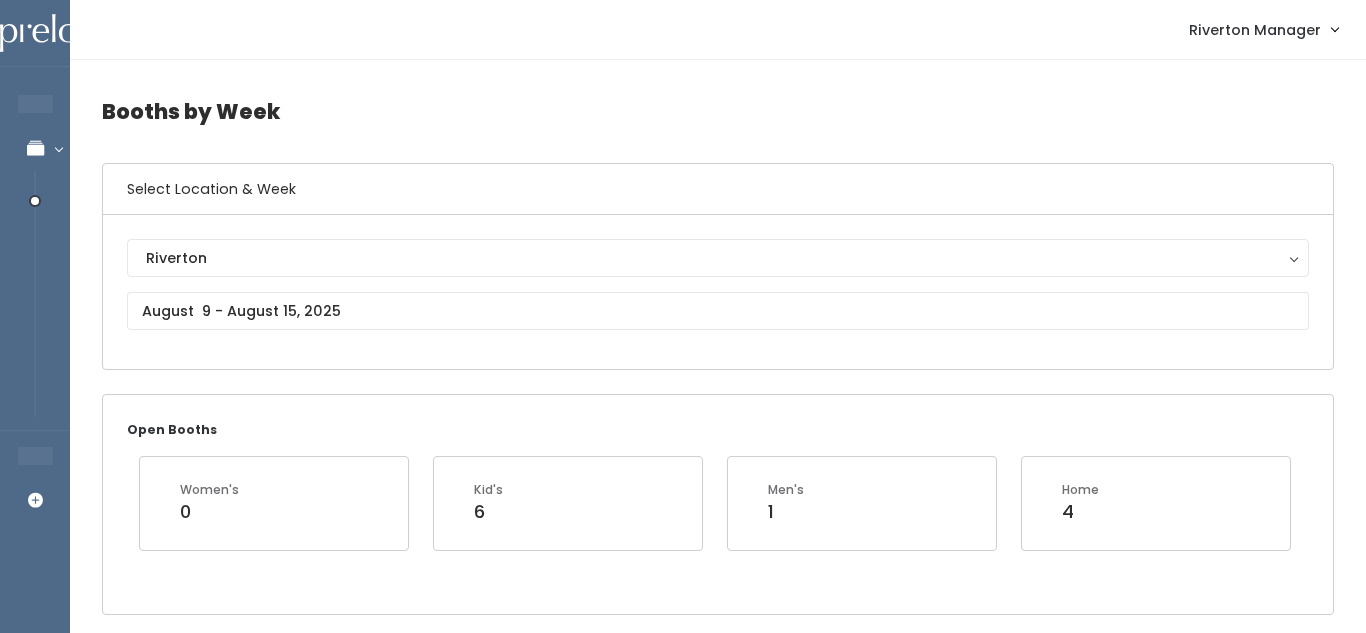 scroll, scrollTop: 0, scrollLeft: 0, axis: both 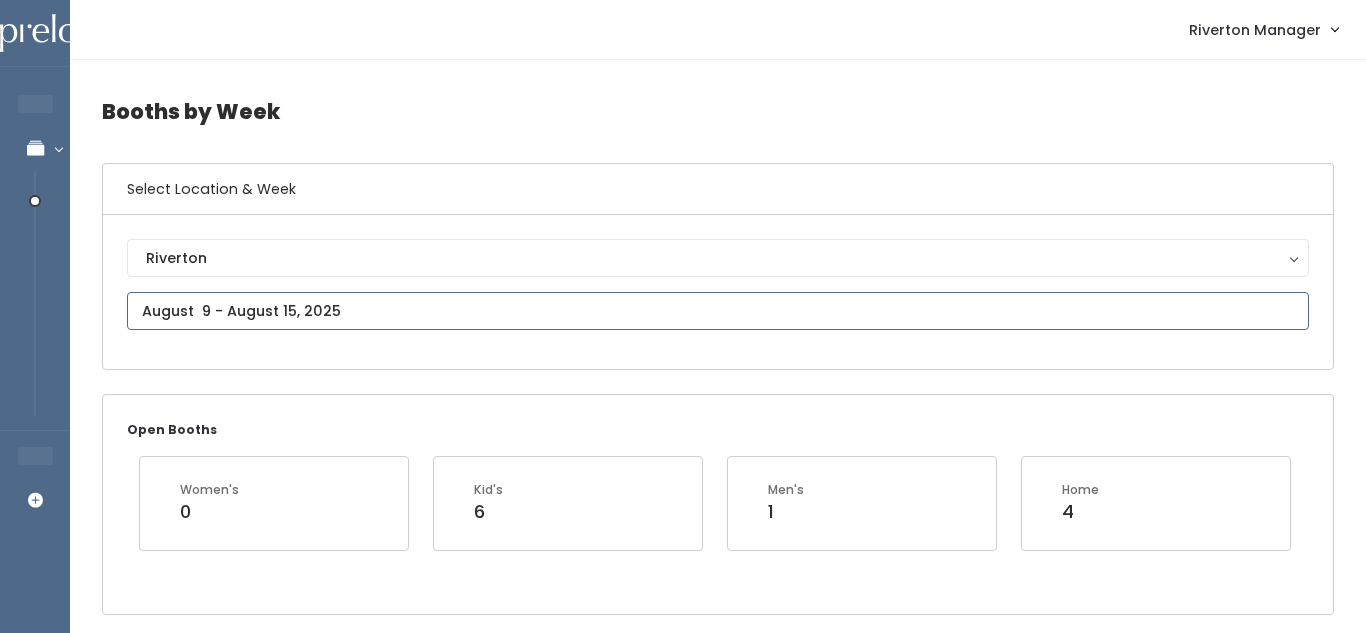 click on "EMPLOYEES
Manage Bookings
Booths by Week
All Bookings
Bookings with Booths
Booth Discounts
Seller Check-in
STORE MANAGER
Add Booking
Riverton Manager
Admin Home" at bounding box center [683, 2022] 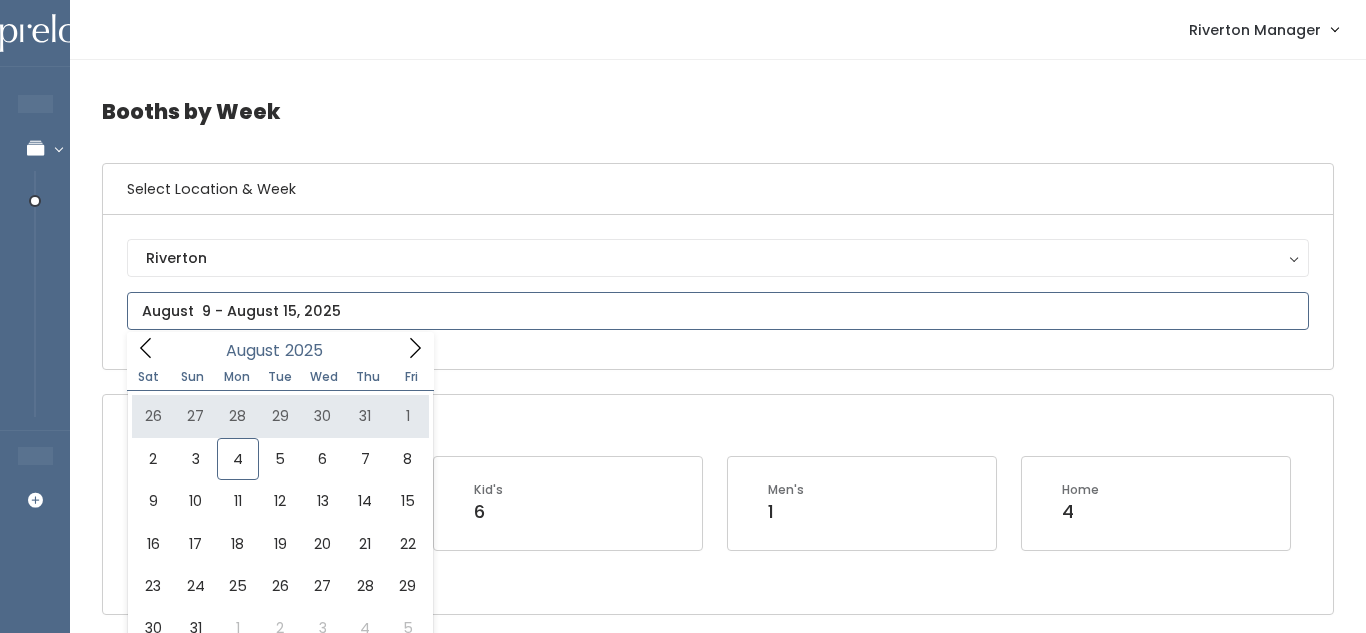 type on "July 26 to August 1" 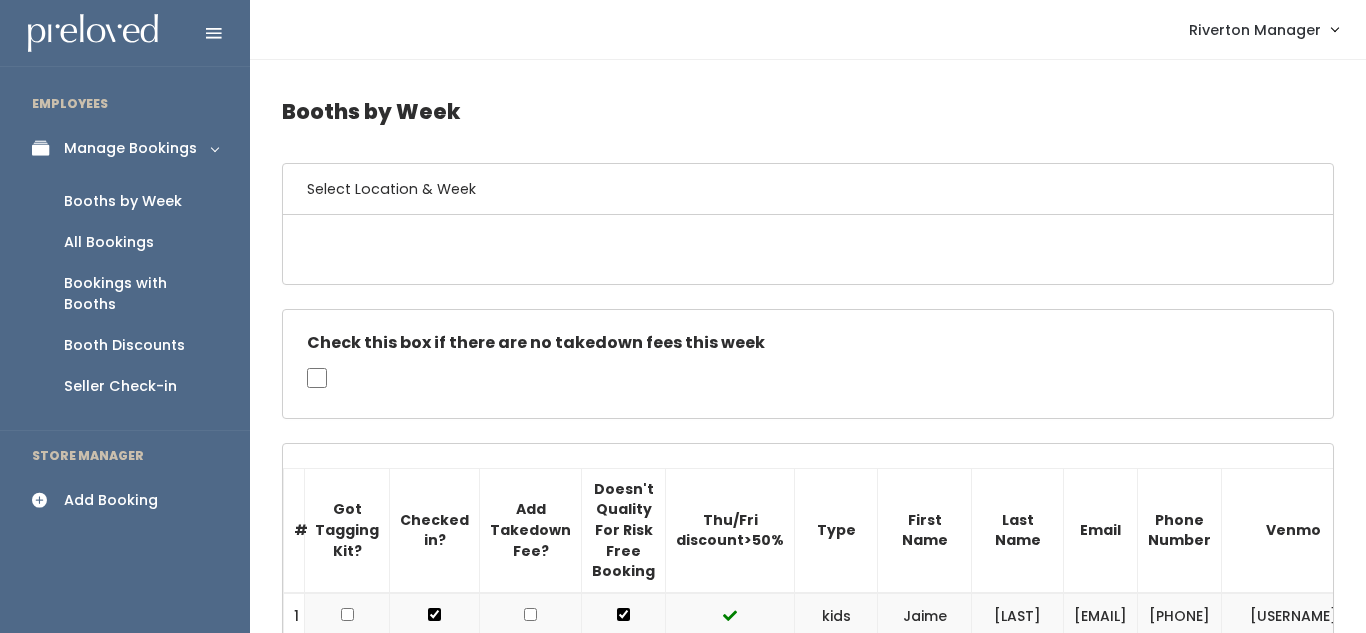 scroll, scrollTop: 0, scrollLeft: 0, axis: both 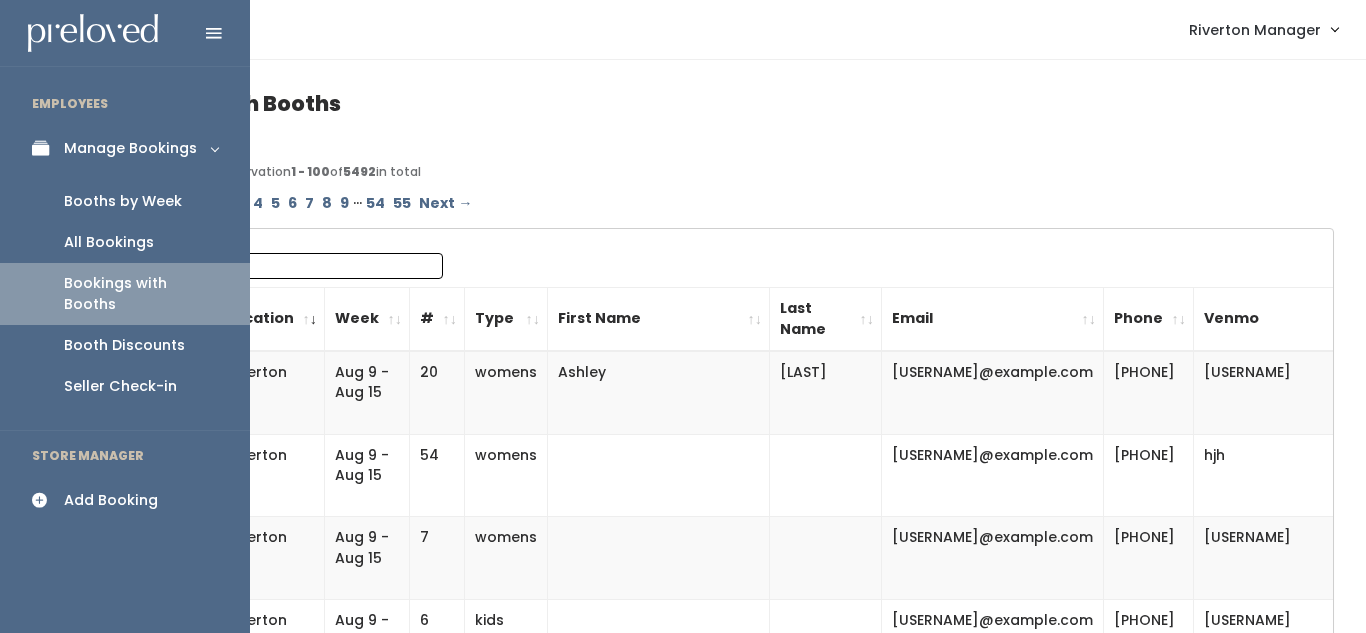 click on "Booths by Week" at bounding box center (123, 201) 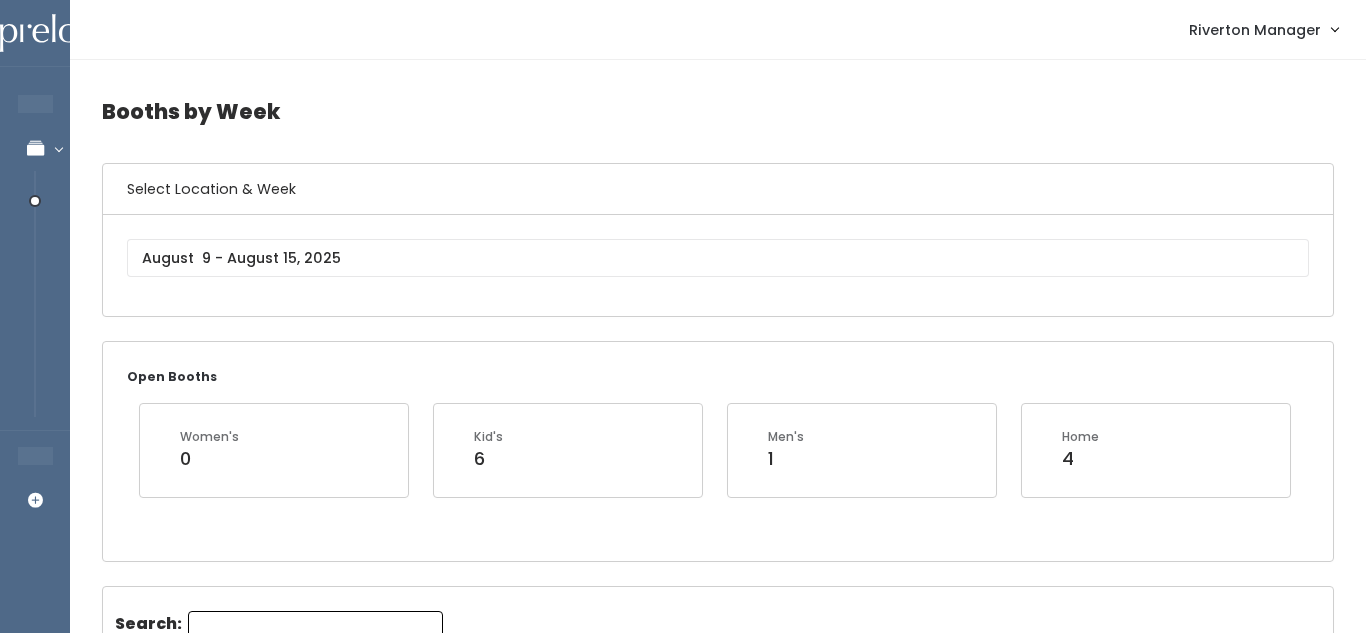 scroll, scrollTop: 0, scrollLeft: 0, axis: both 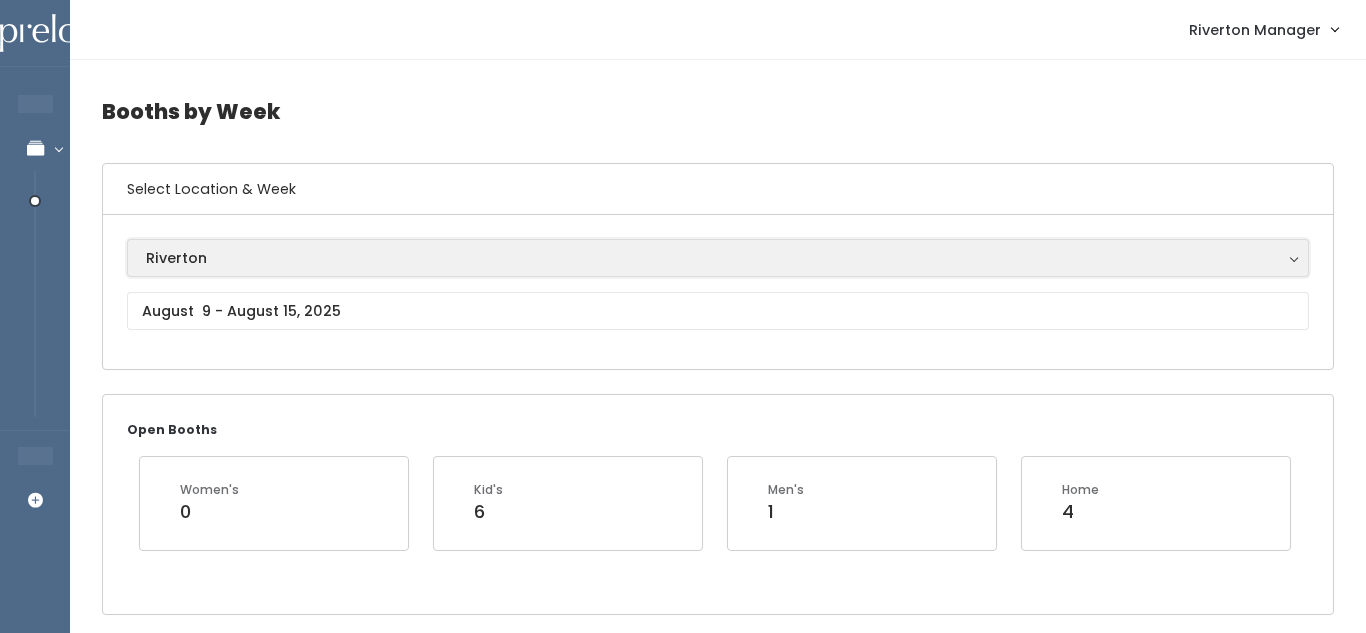 click on "Riverton" at bounding box center [718, 258] 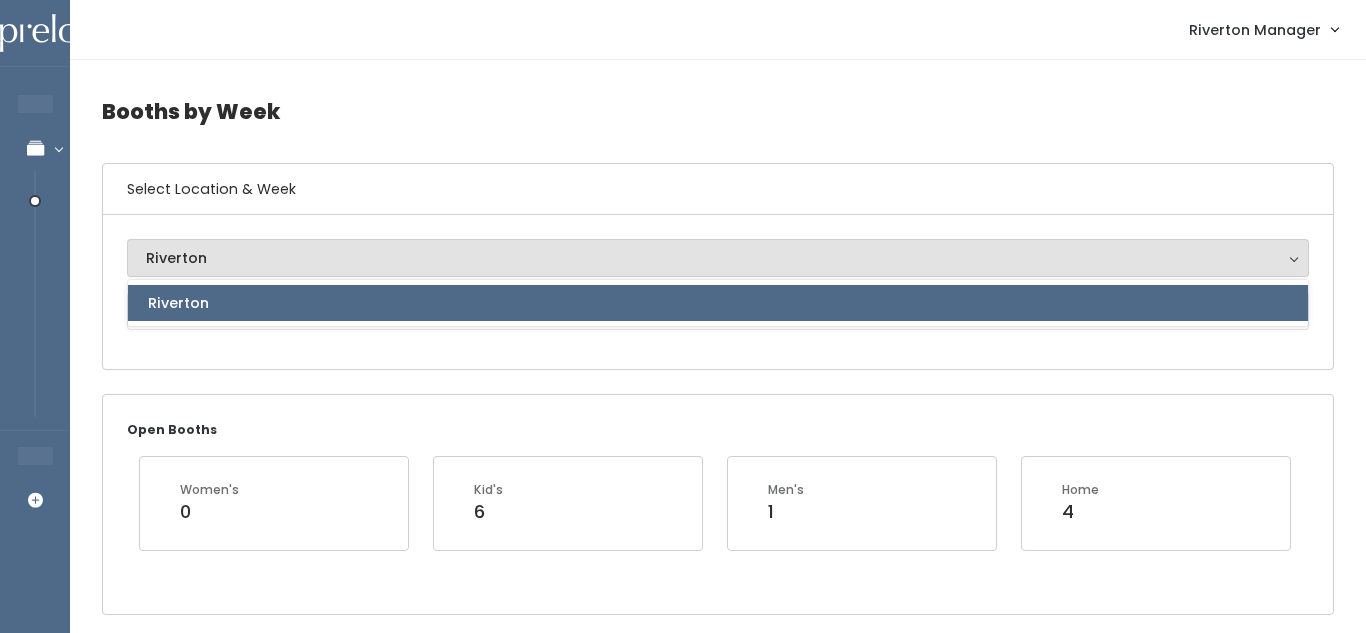 click on "Select Location & Week" at bounding box center [718, 189] 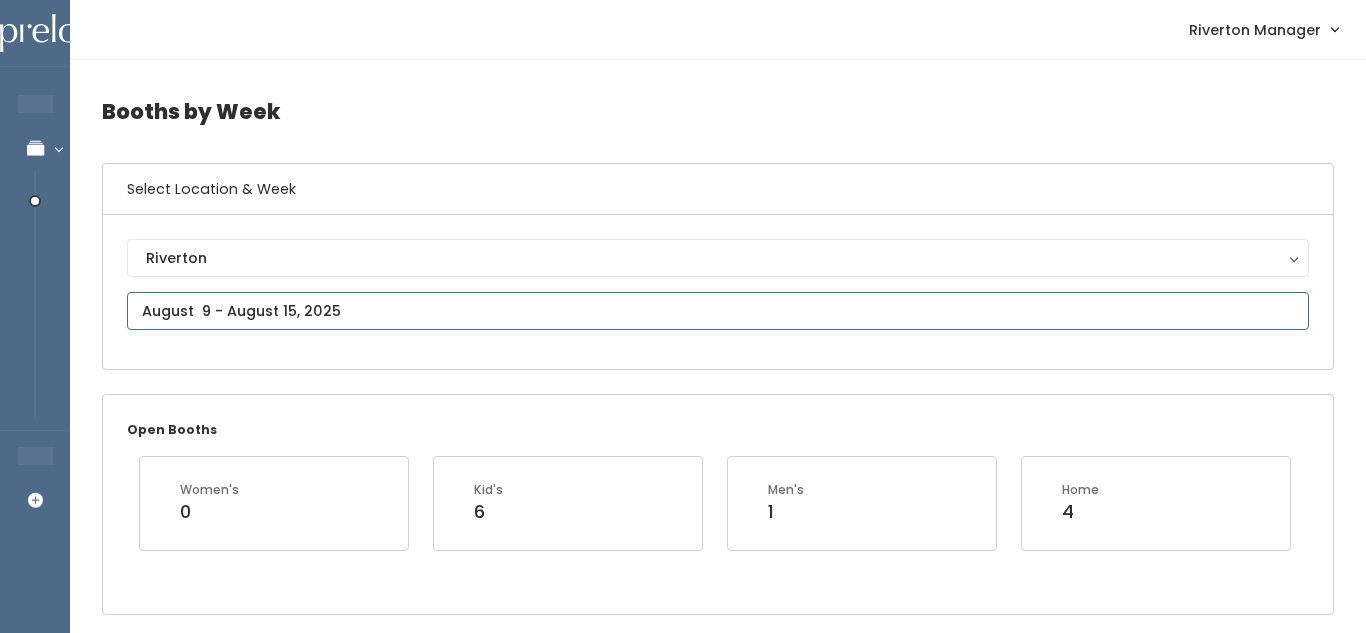 click at bounding box center (718, 311) 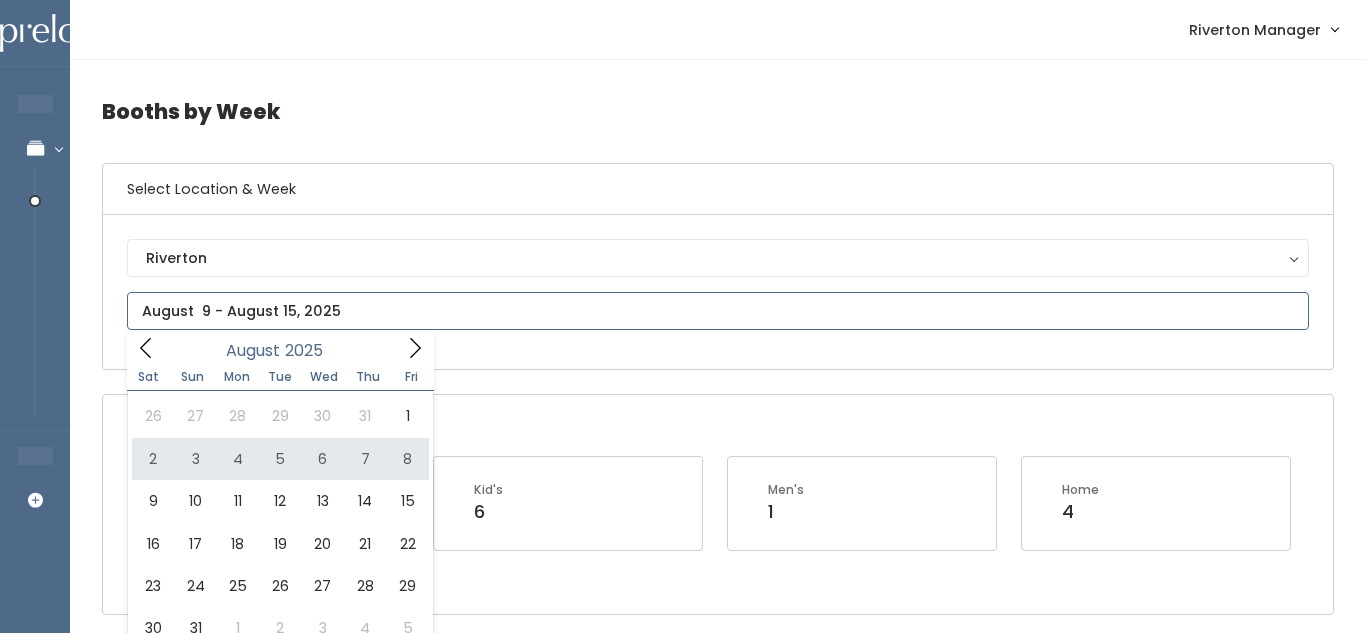 type on "August 2 to August 8" 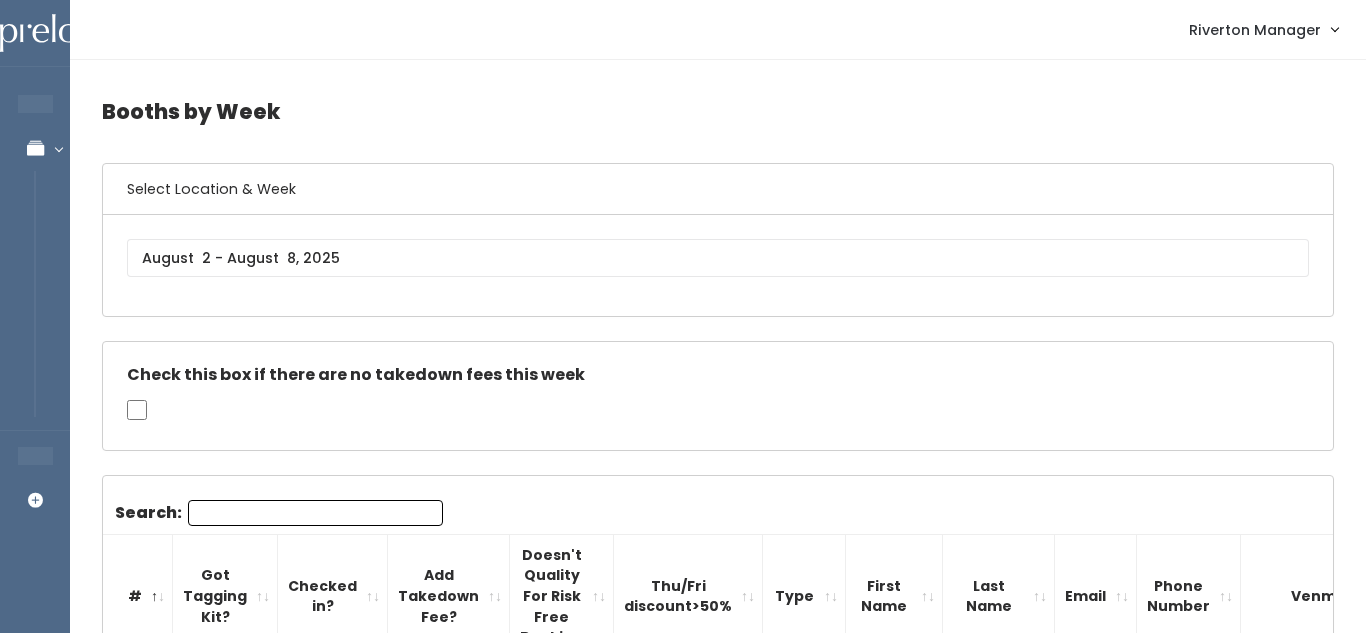 scroll, scrollTop: 313, scrollLeft: 0, axis: vertical 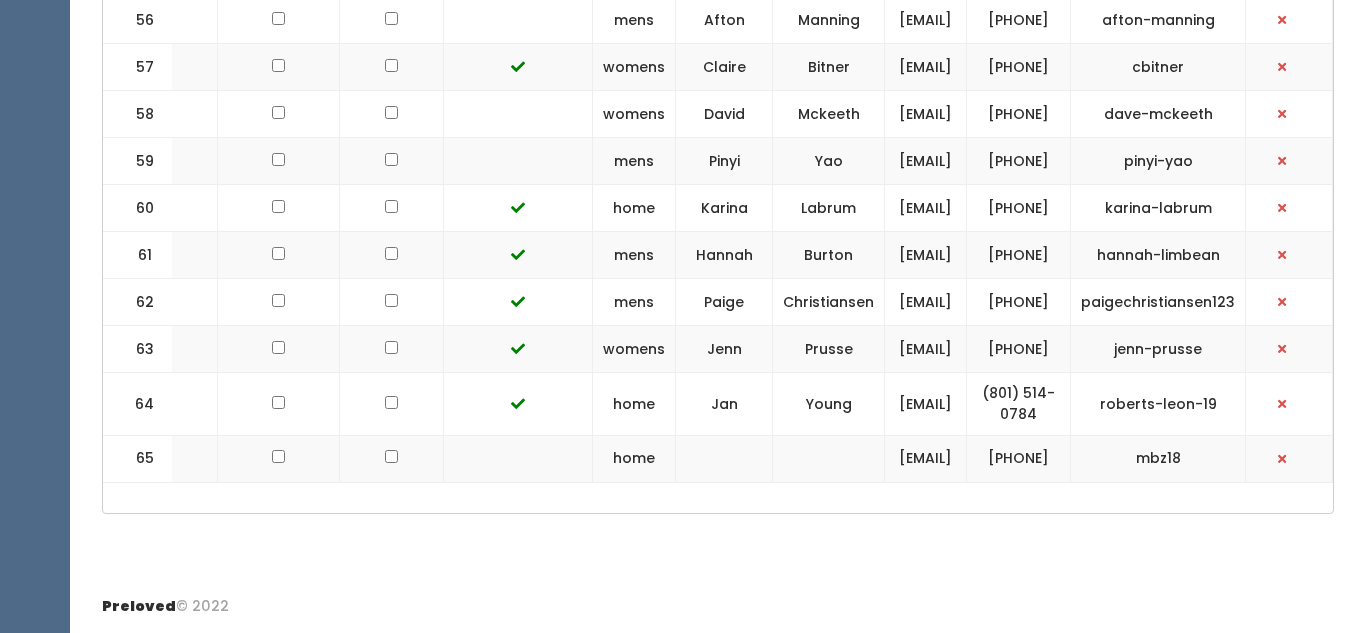 drag, startPoint x: 775, startPoint y: 238, endPoint x: 936, endPoint y: 244, distance: 161.11176 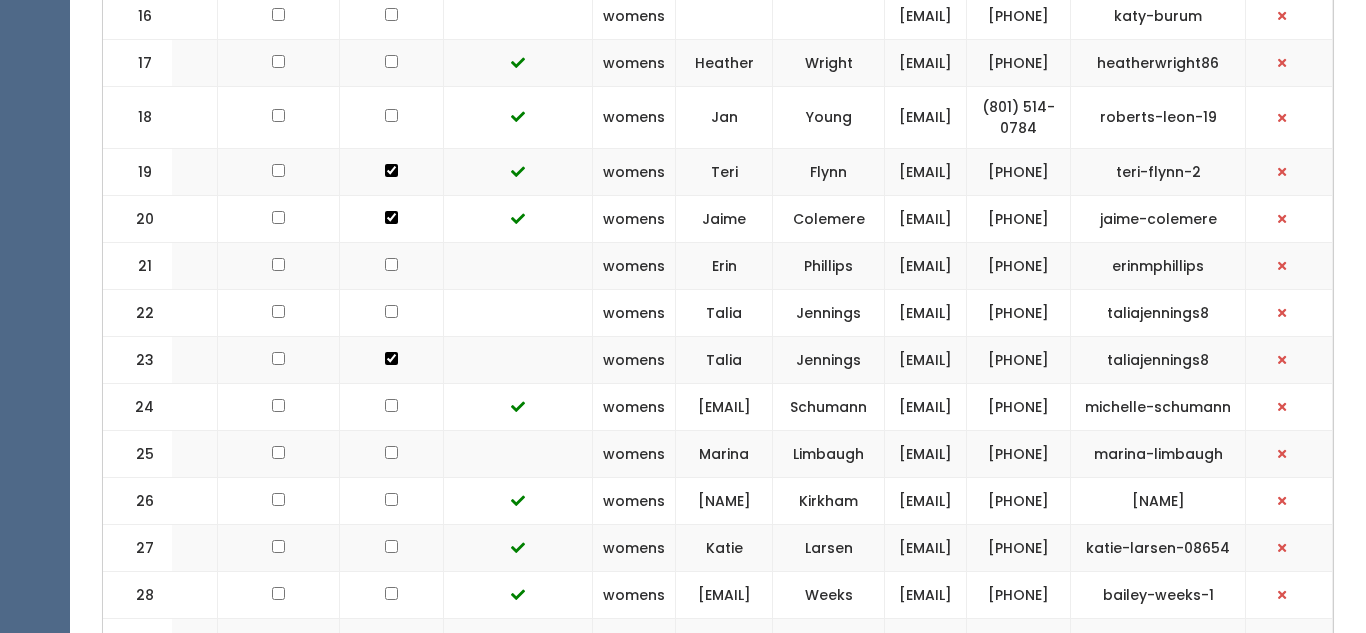 scroll, scrollTop: 0, scrollLeft: 0, axis: both 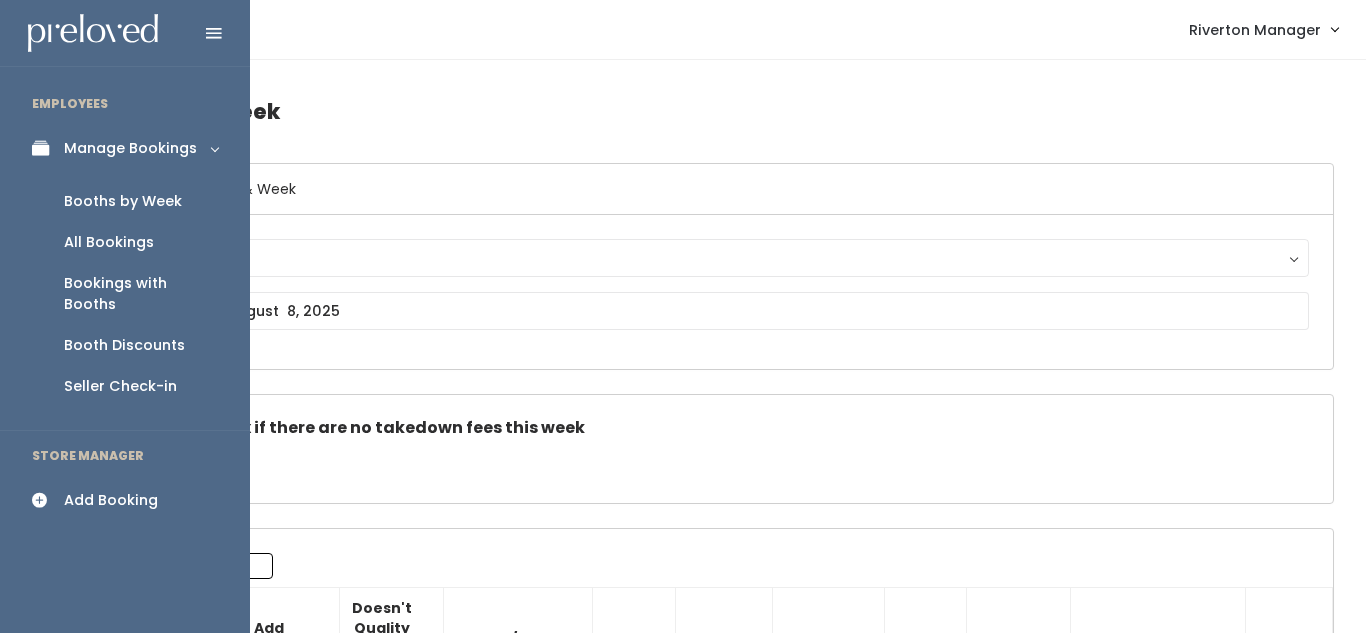 click on "Add Booking" at bounding box center [111, 500] 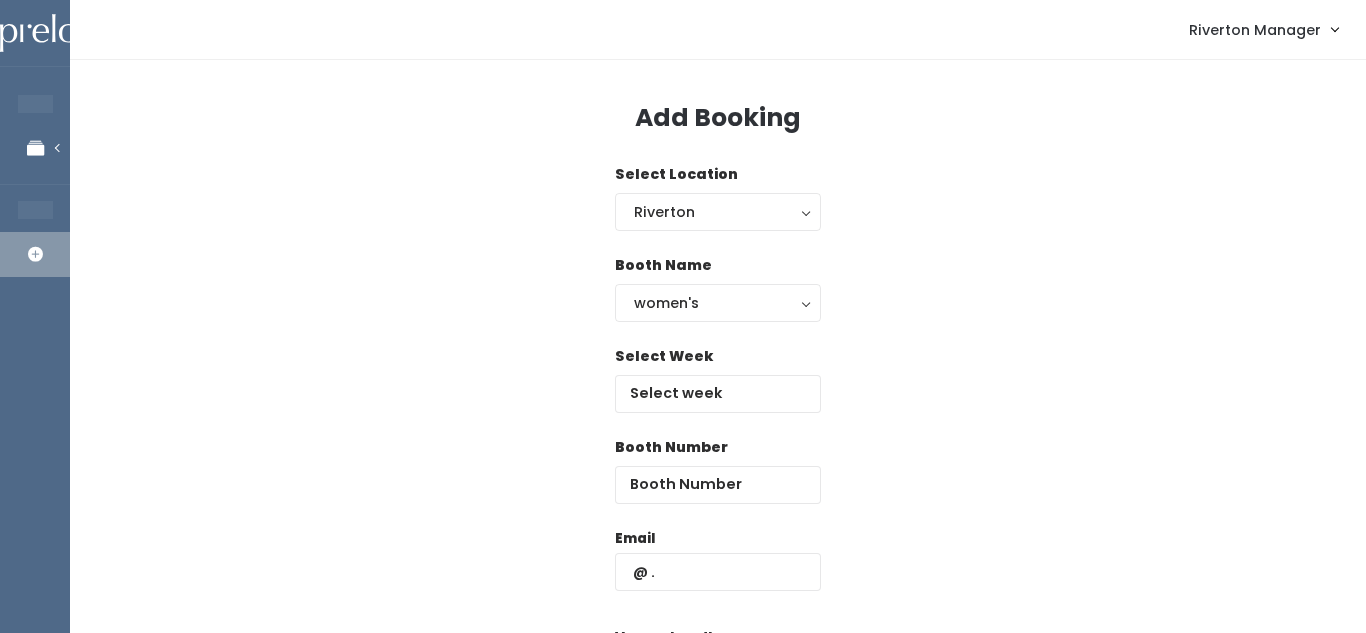 scroll, scrollTop: 0, scrollLeft: 0, axis: both 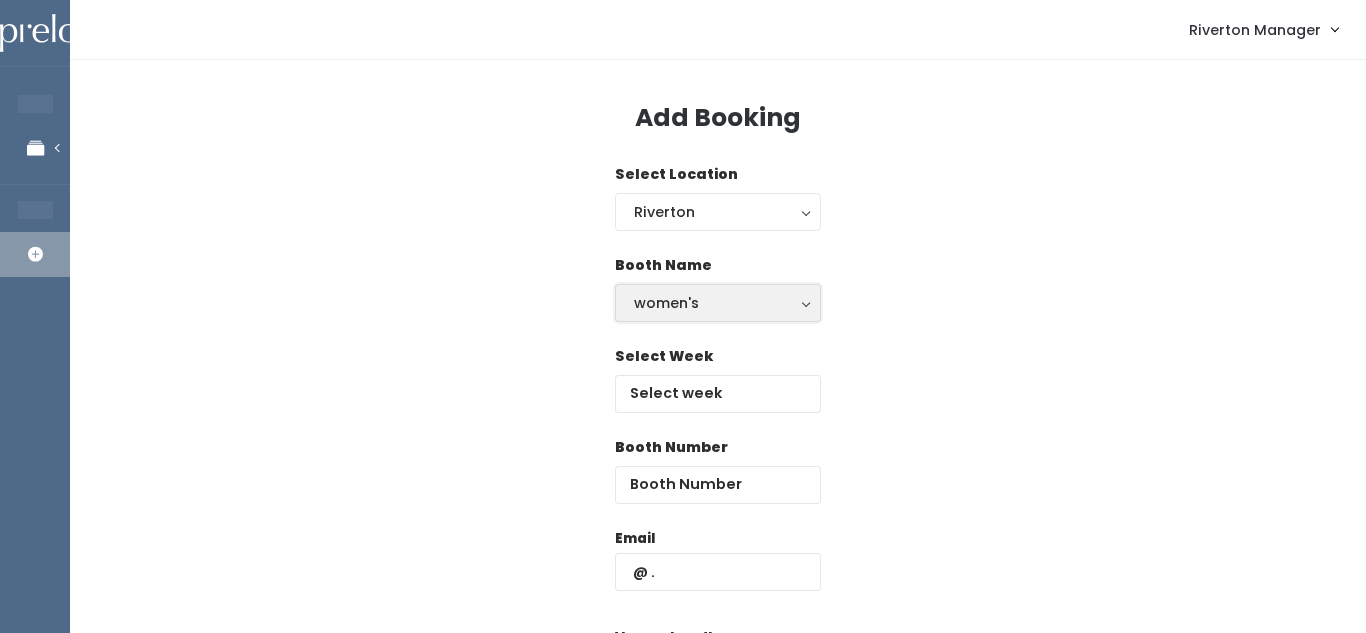 click on "women's" at bounding box center (718, 303) 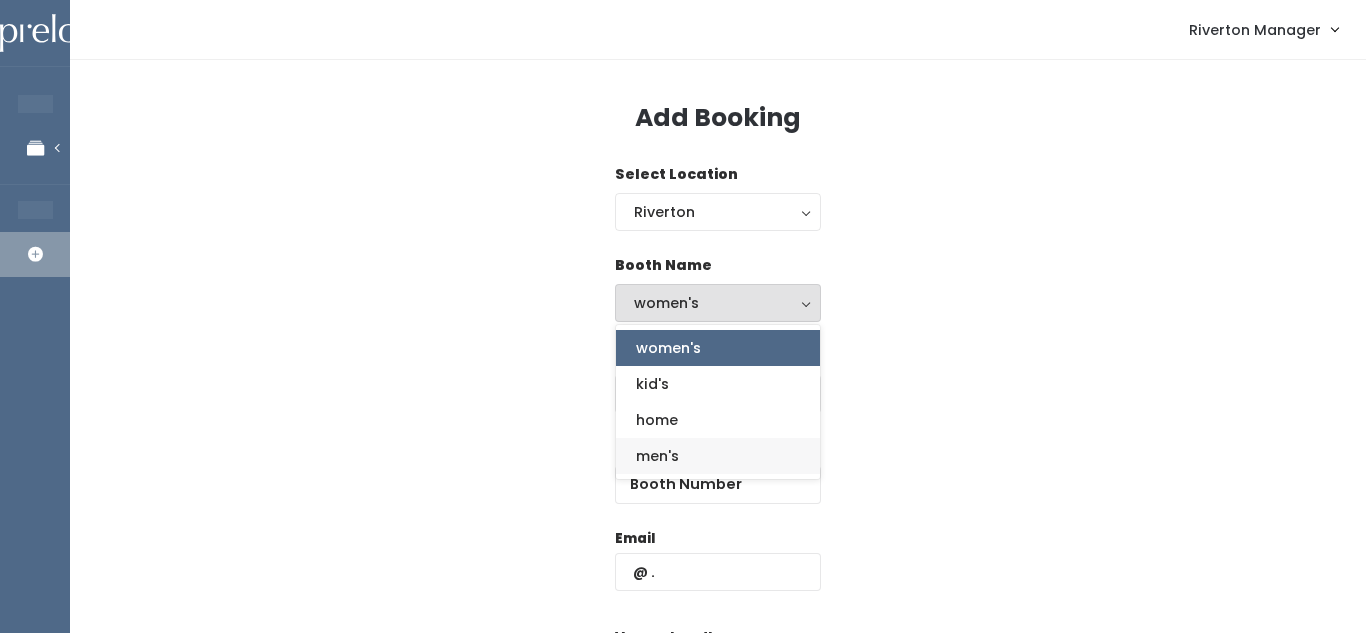 click on "men's" at bounding box center (718, 456) 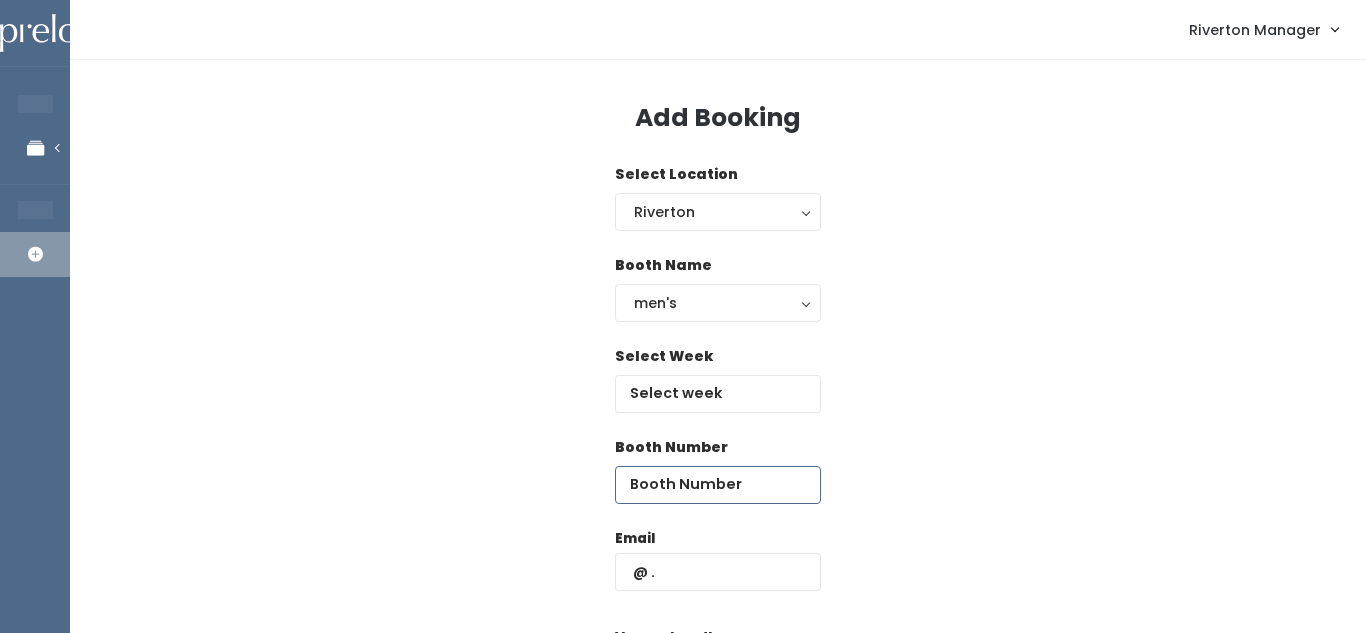 click at bounding box center [718, 485] 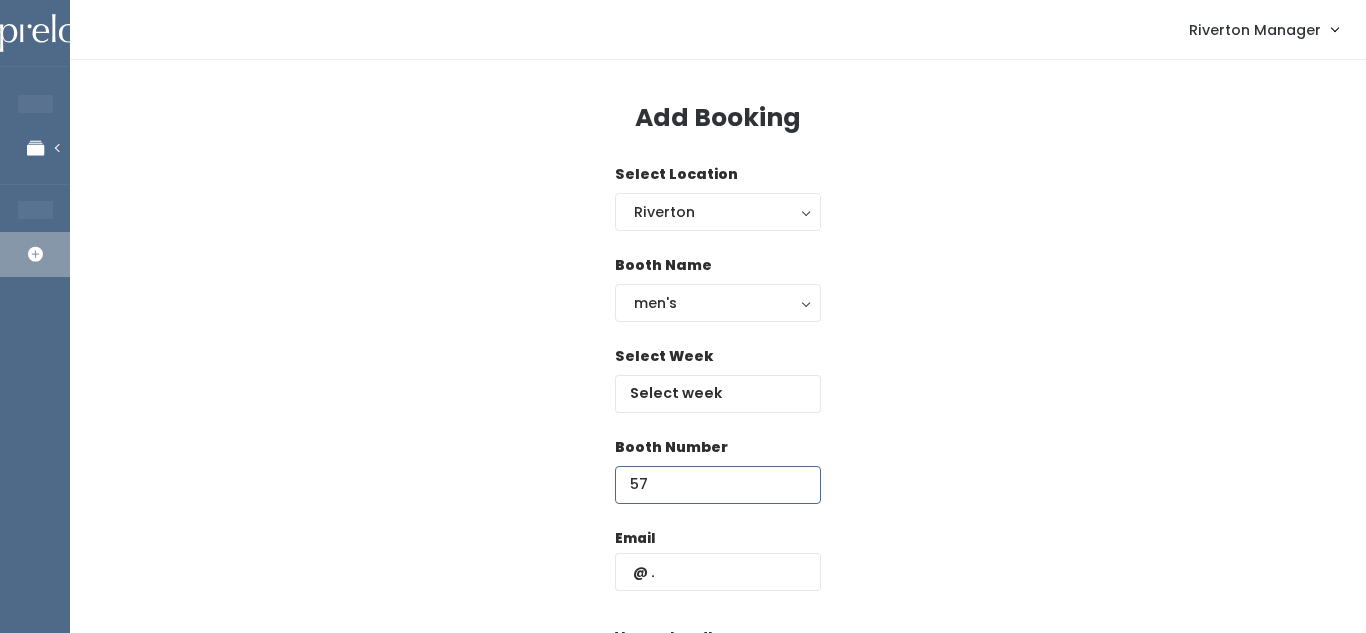 type on "57" 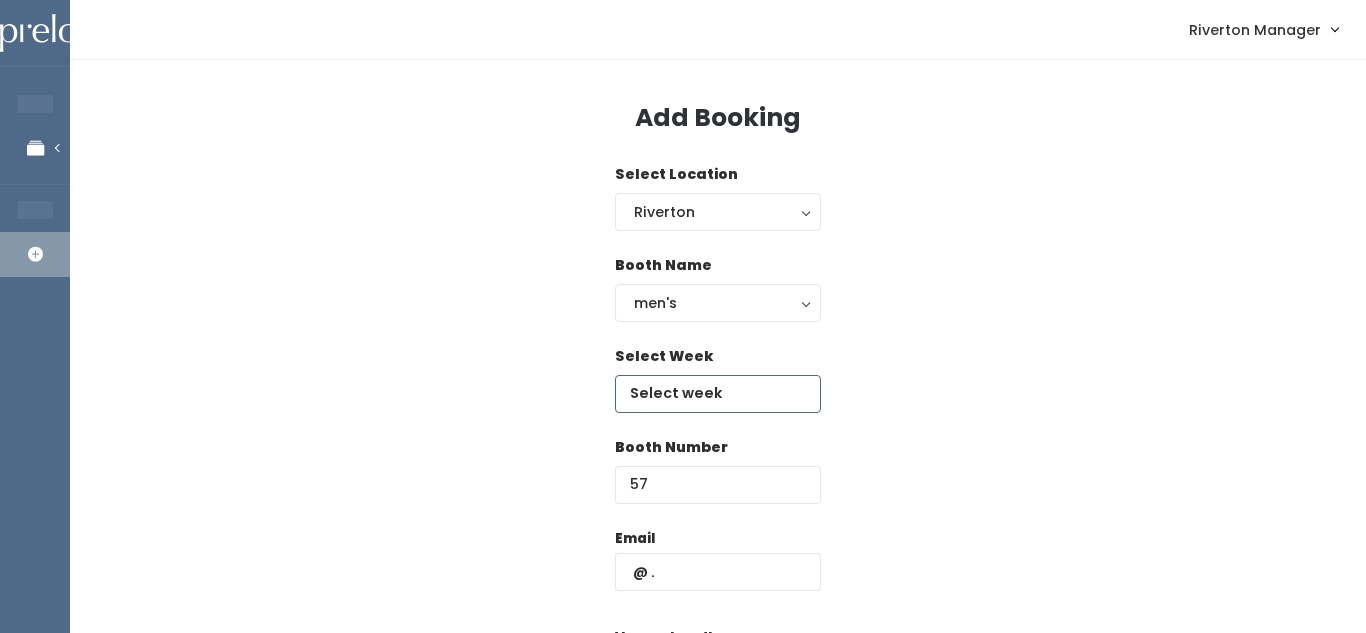 click at bounding box center (718, 394) 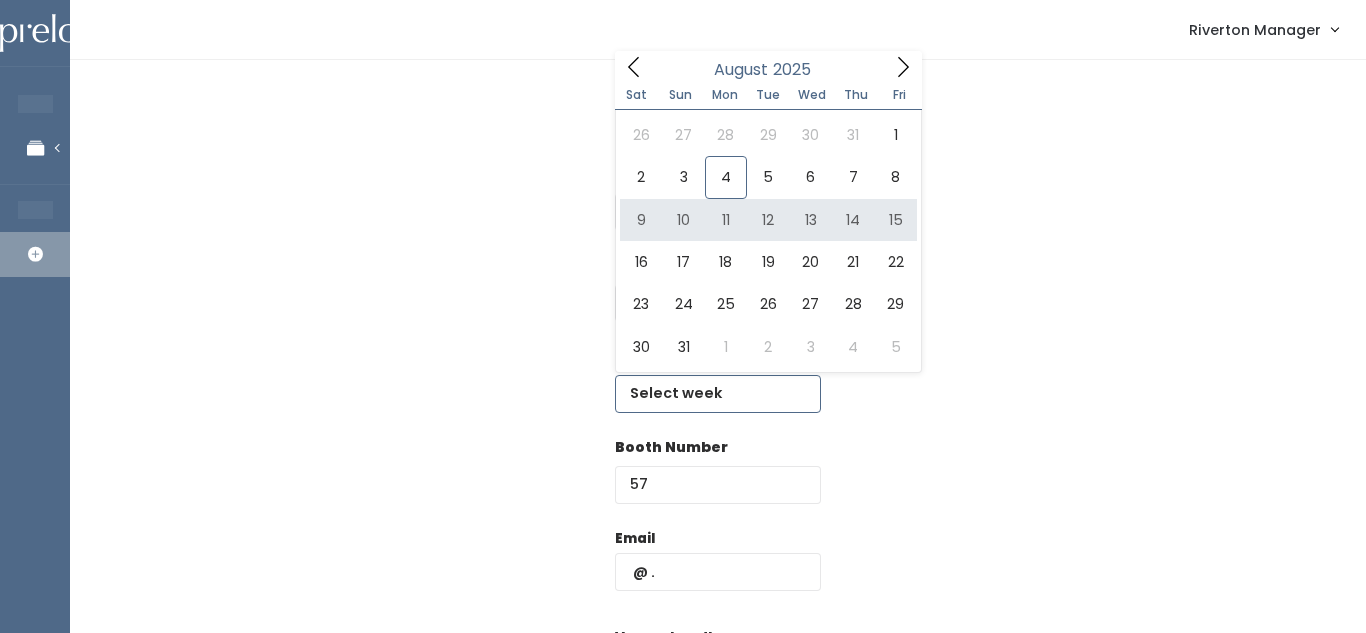 type on "[MONTH] [NUMBER] to [MONTH] [NUMBER]" 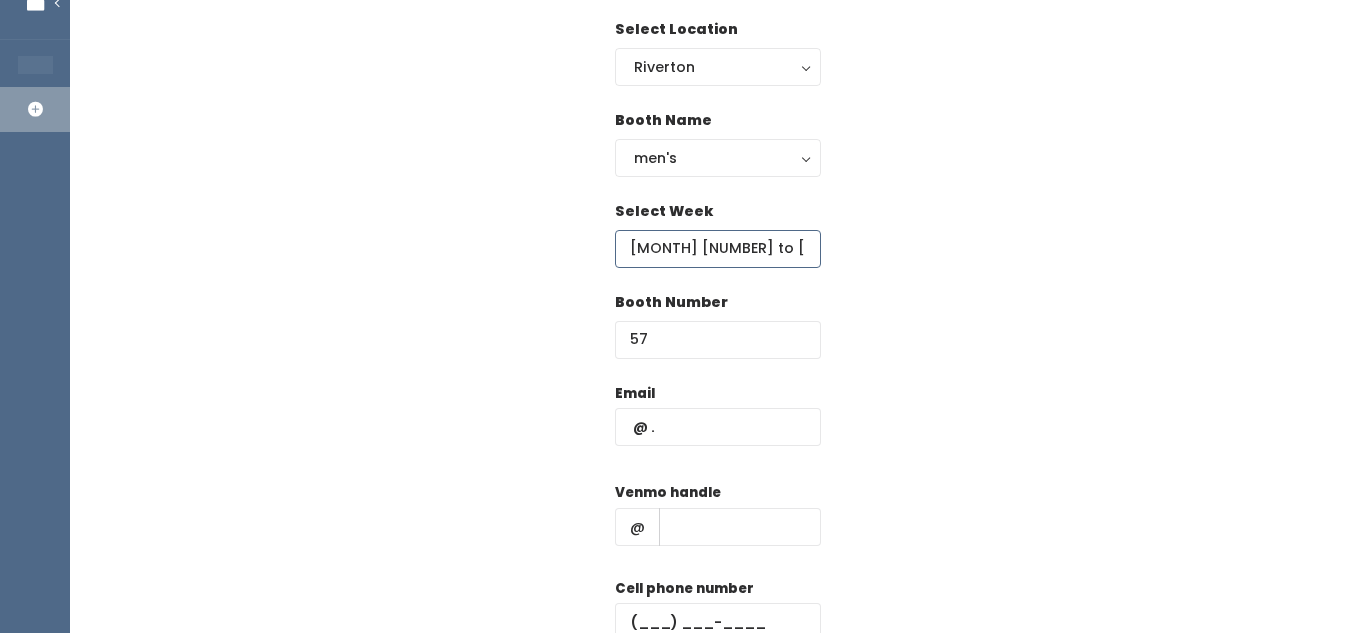 scroll, scrollTop: 161, scrollLeft: 0, axis: vertical 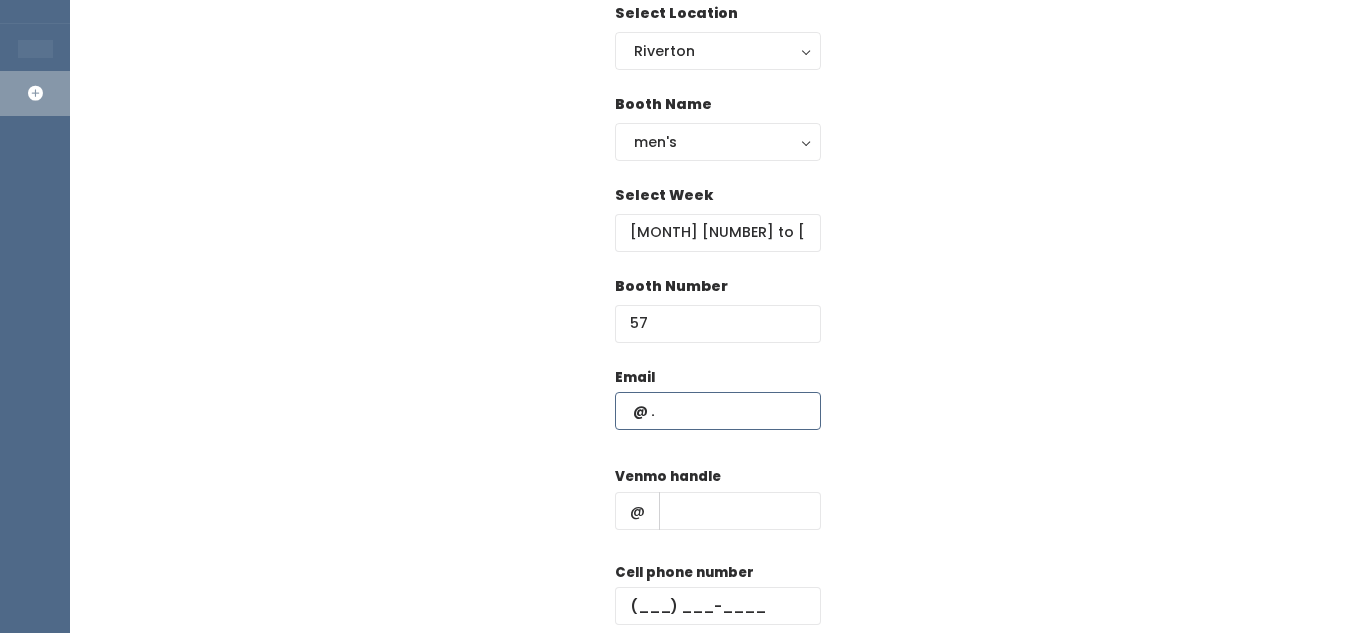 click at bounding box center (718, 411) 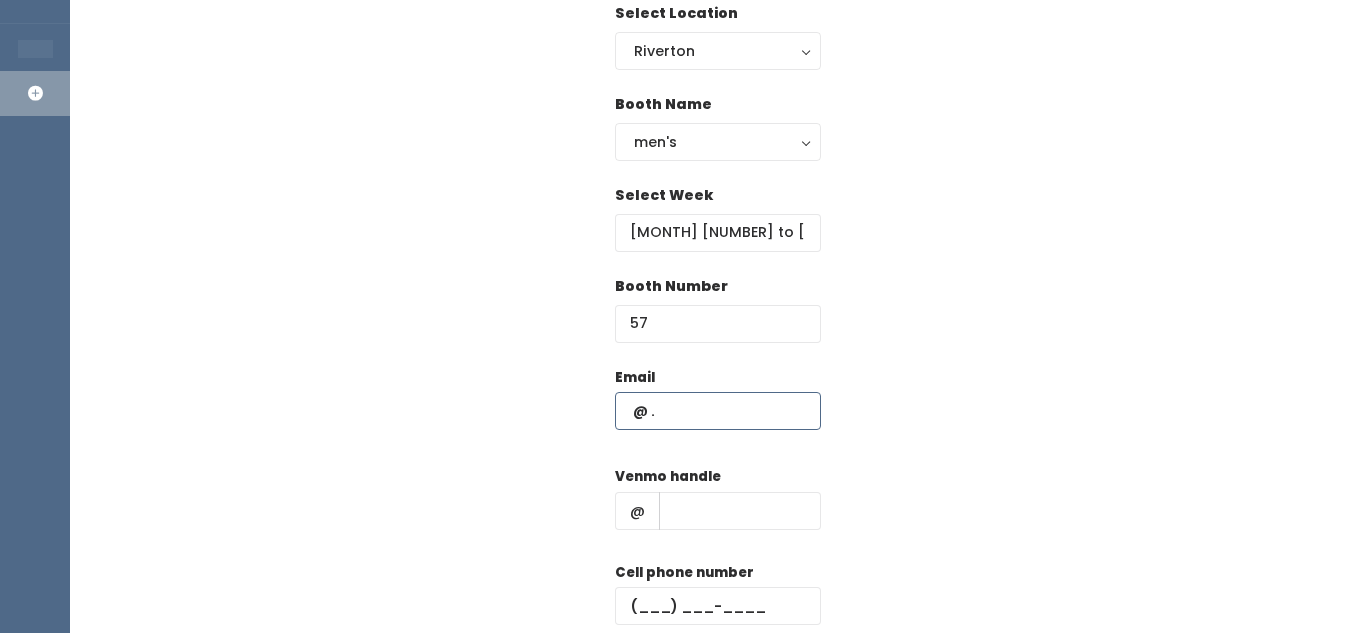 paste on "[EMAIL]" 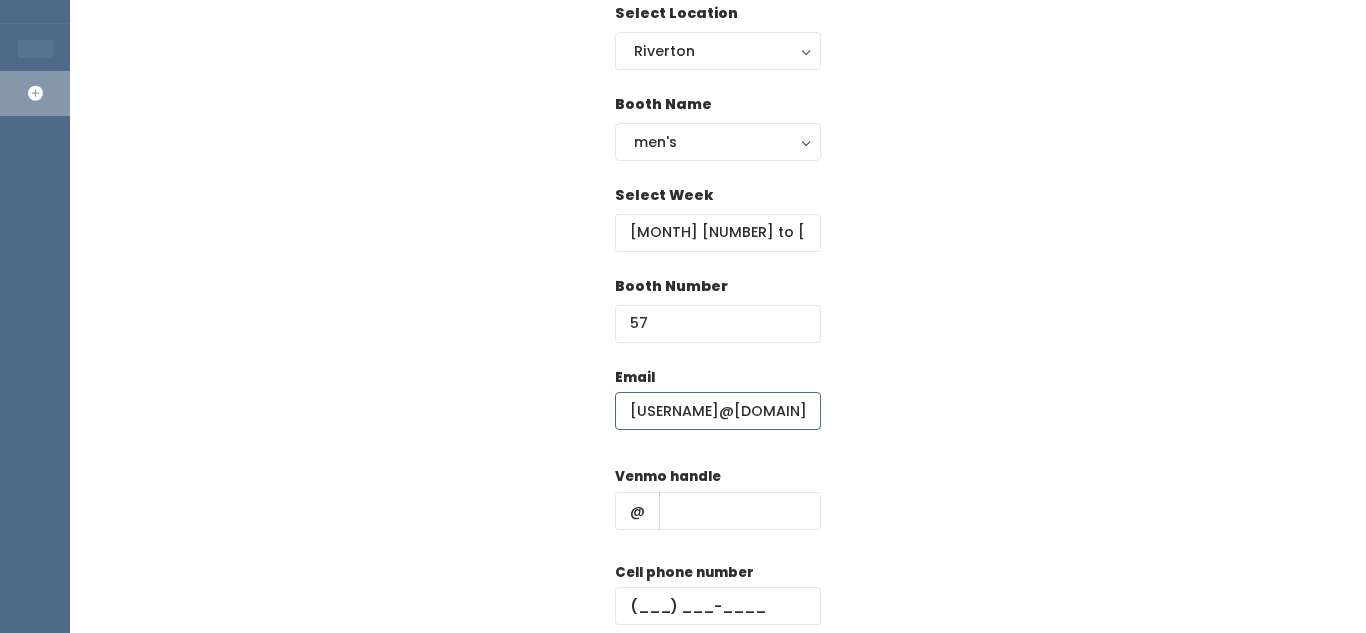 type on "[EMAIL]" 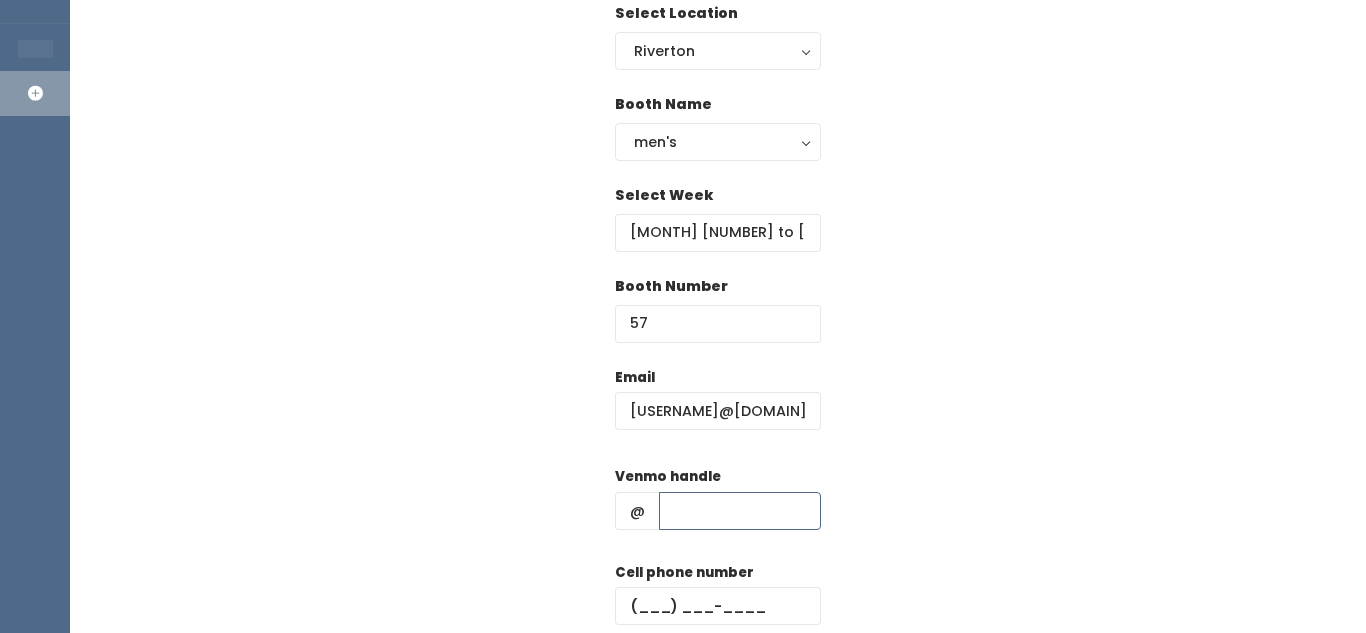 click at bounding box center (740, 511) 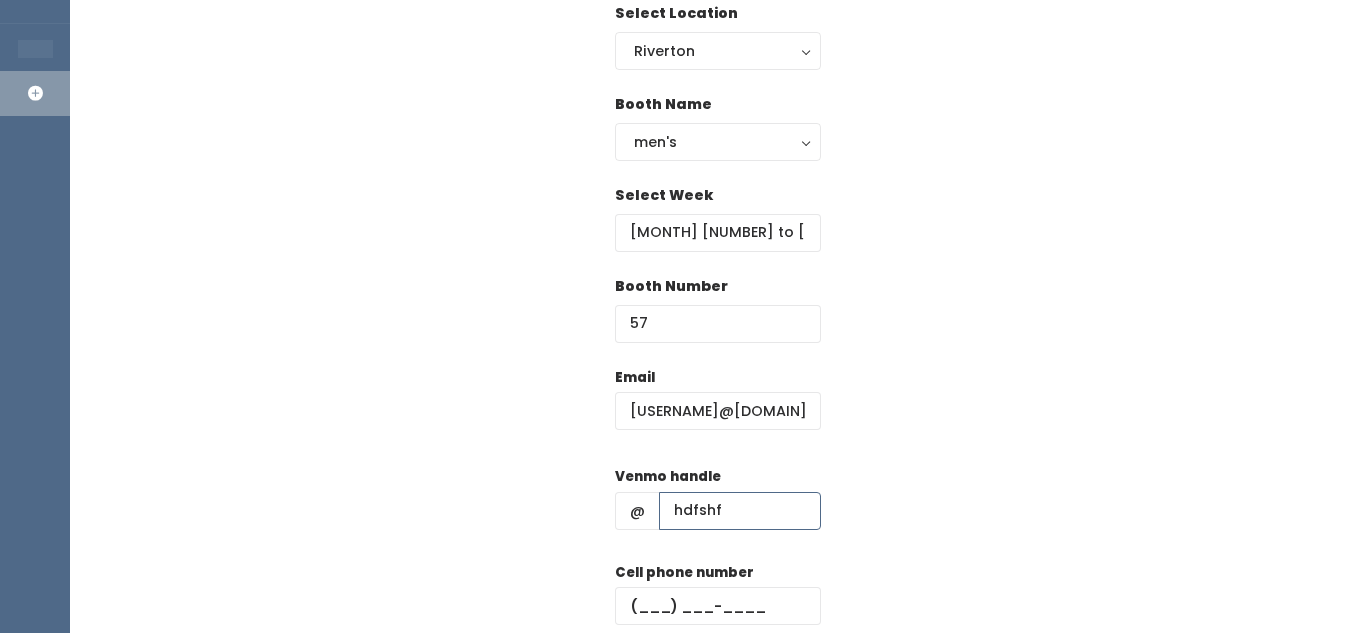 type on "hdfshf" 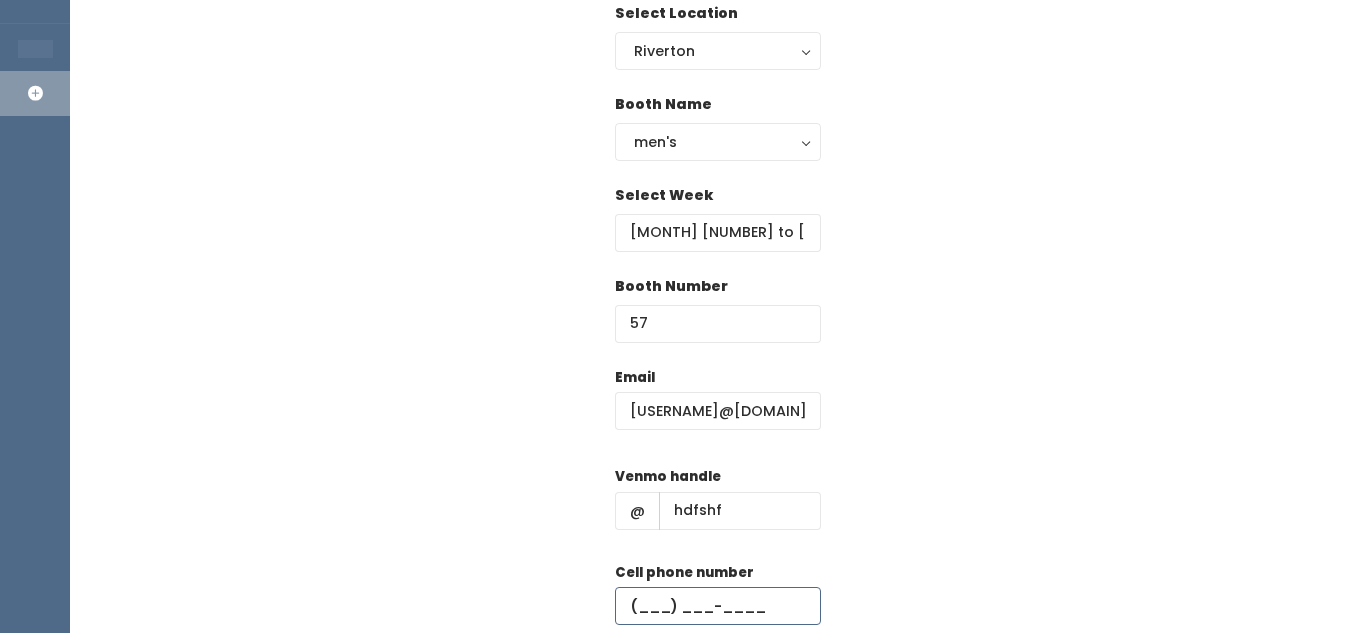 click at bounding box center [718, 606] 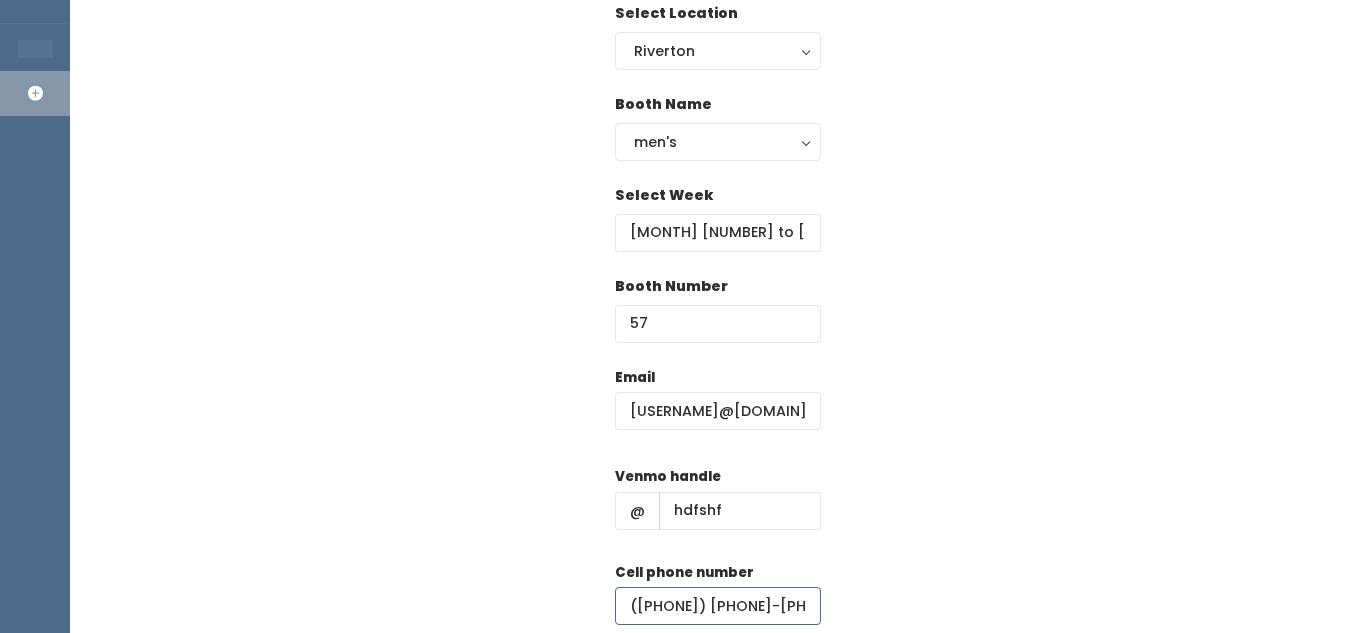 scroll, scrollTop: 324, scrollLeft: 0, axis: vertical 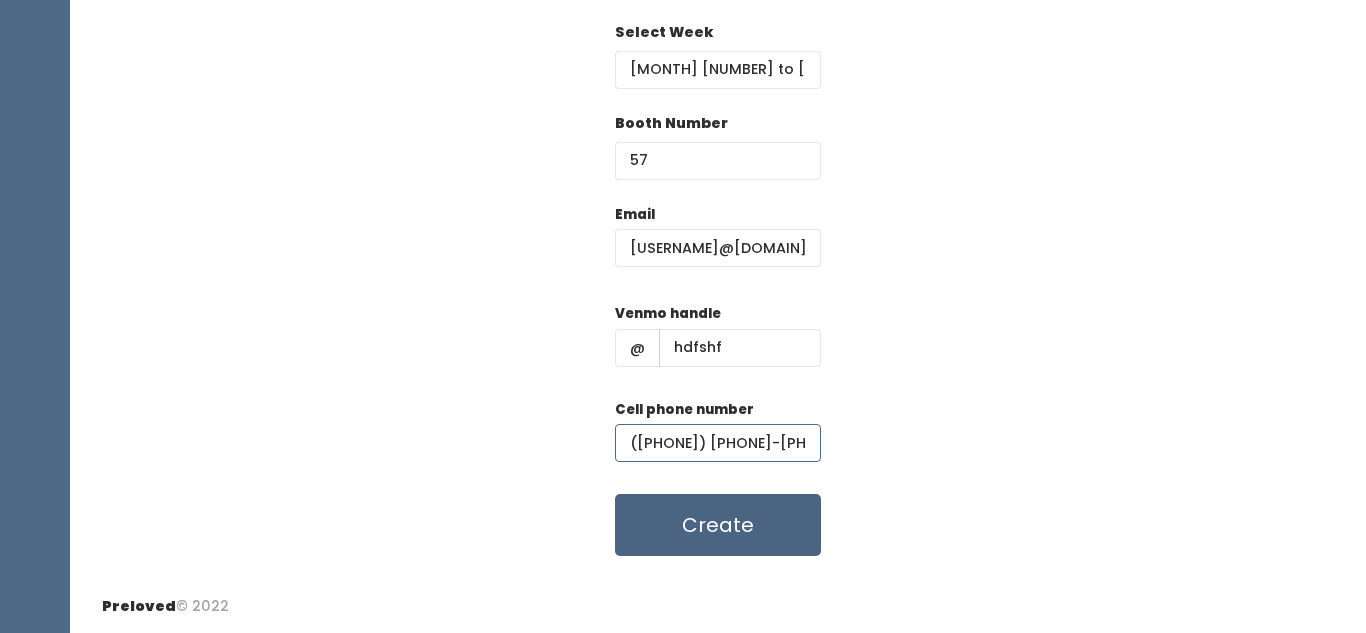 type on "(789) 789-7987" 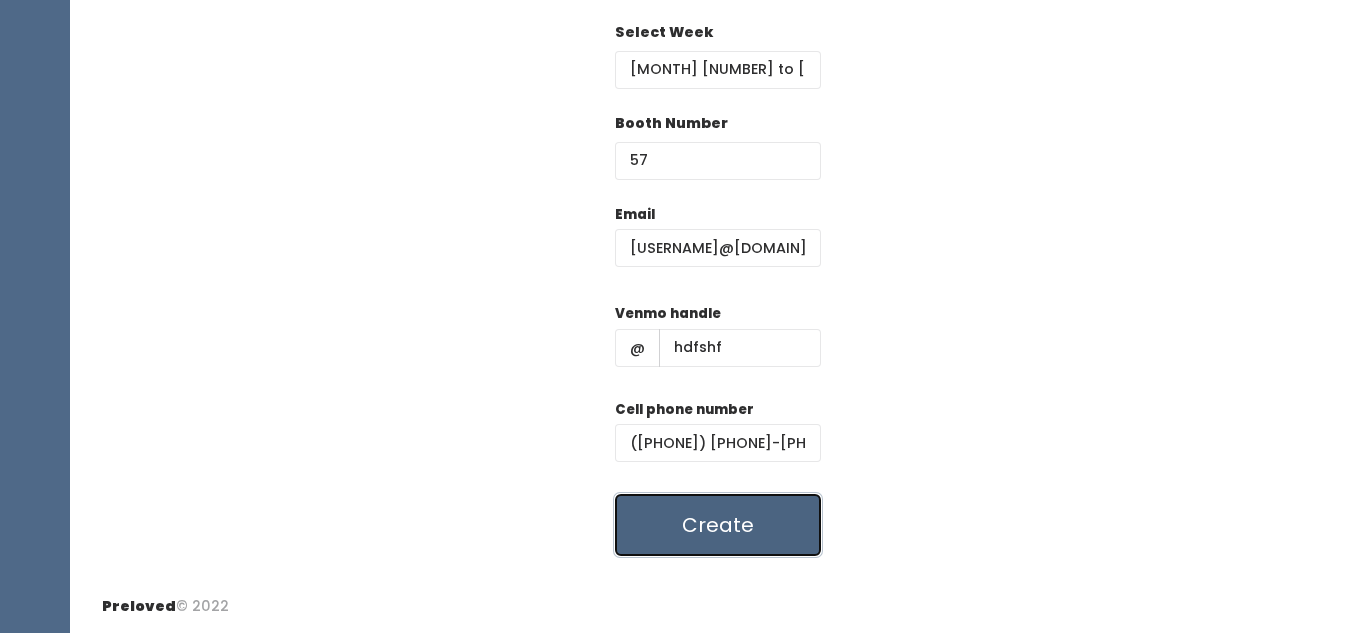 click on "Create" at bounding box center [718, 525] 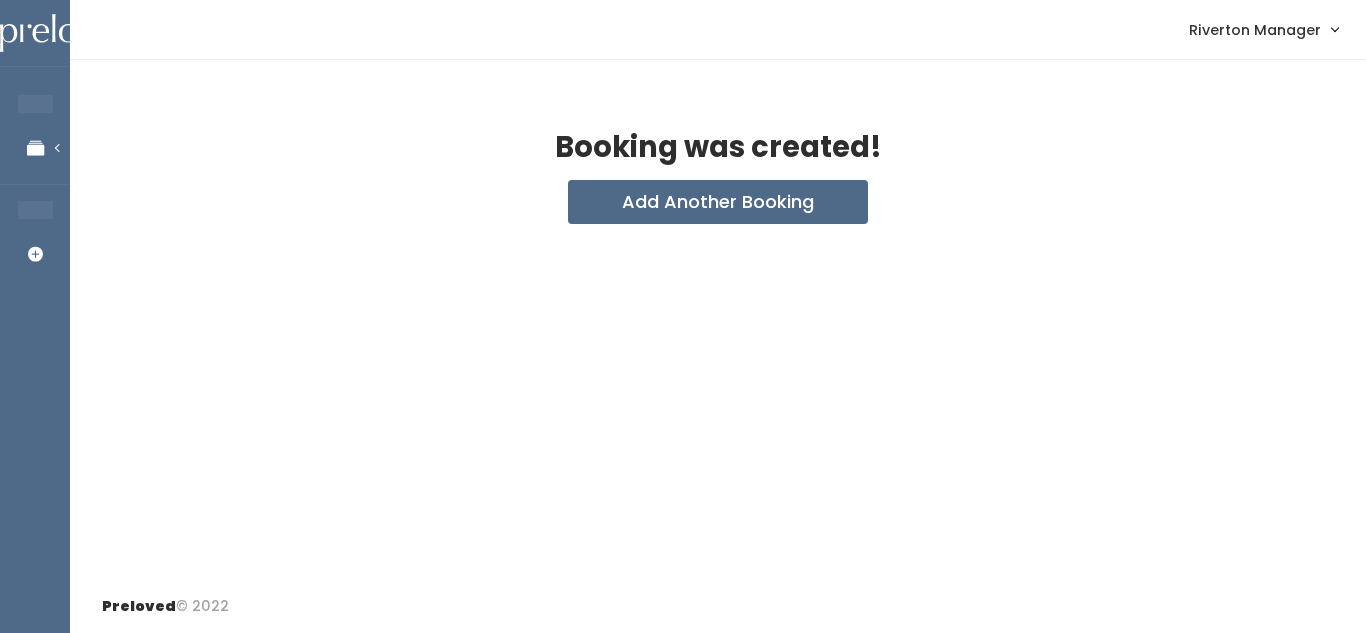 scroll, scrollTop: 0, scrollLeft: 0, axis: both 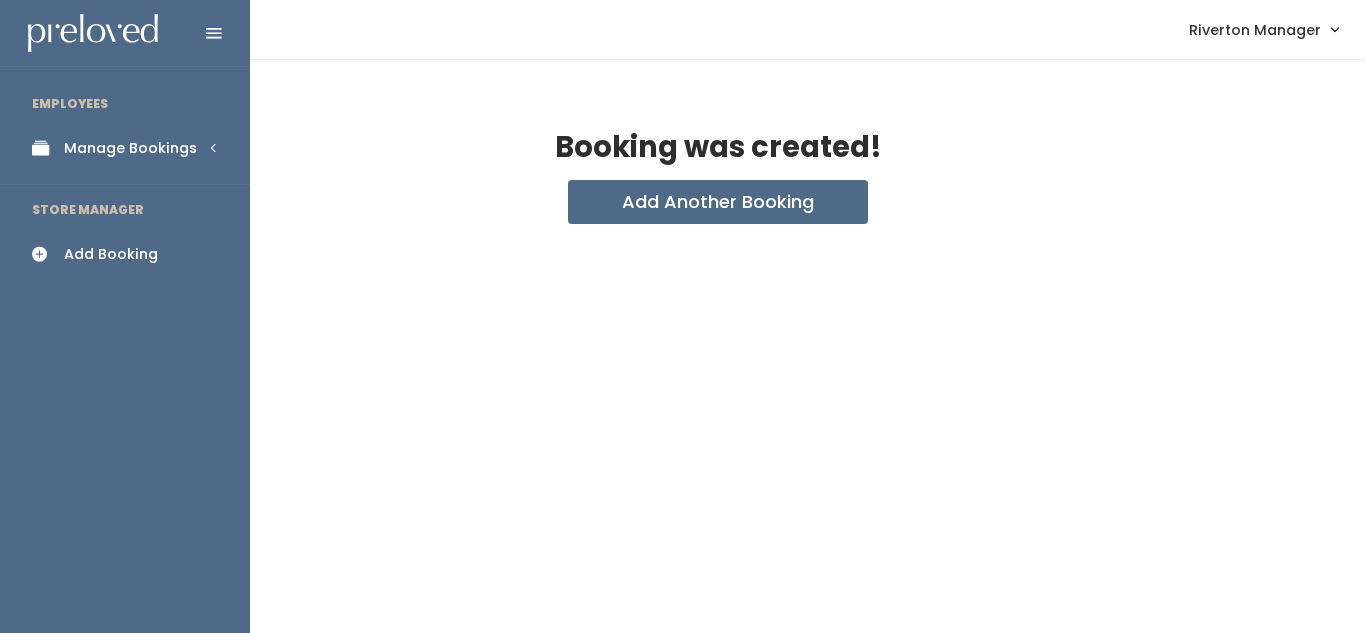 click on "Manage Bookings" at bounding box center [130, 148] 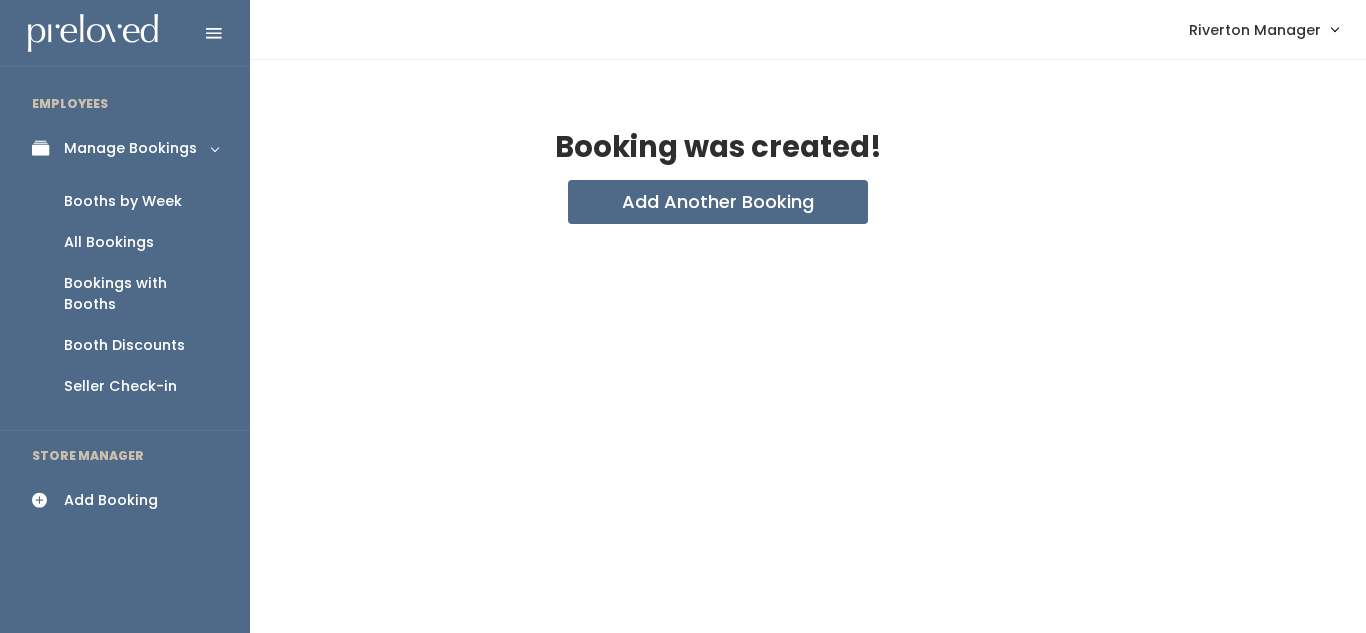 click on "Booths by Week" at bounding box center [123, 201] 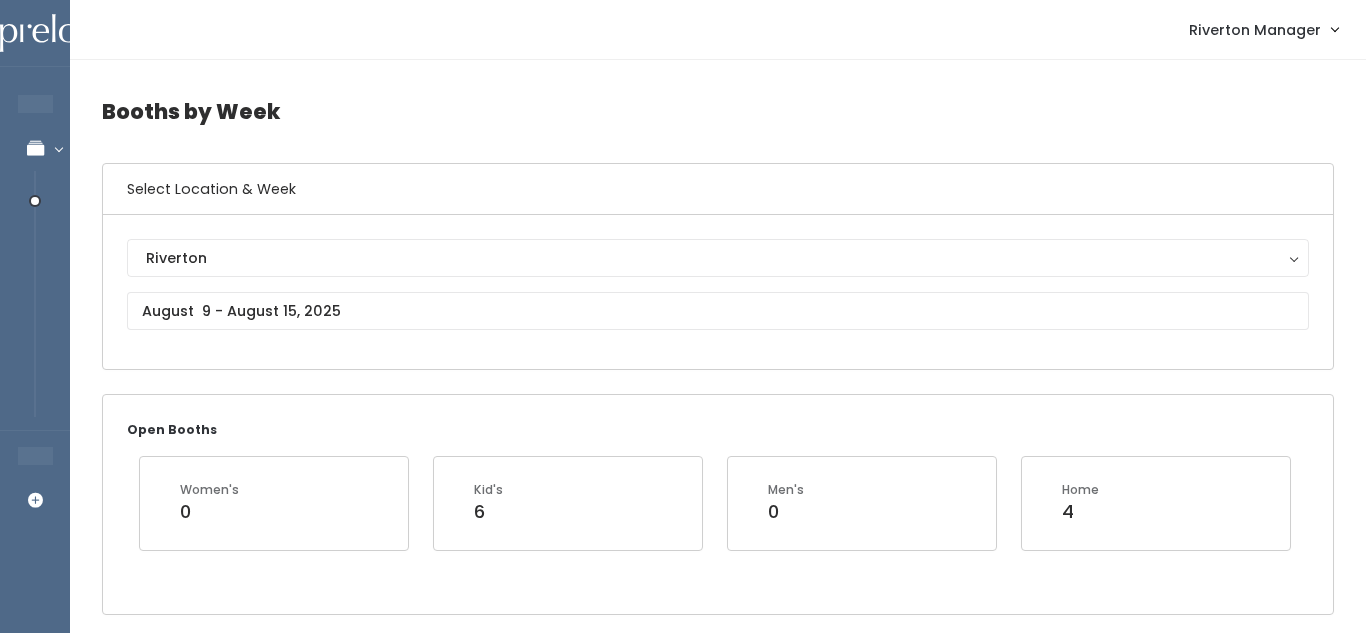 scroll, scrollTop: 0, scrollLeft: 0, axis: both 